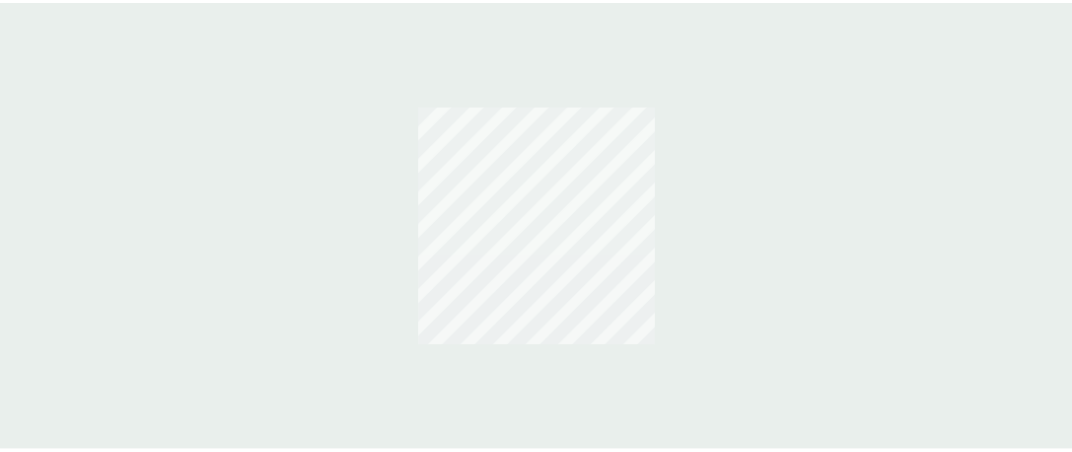 scroll, scrollTop: 0, scrollLeft: 0, axis: both 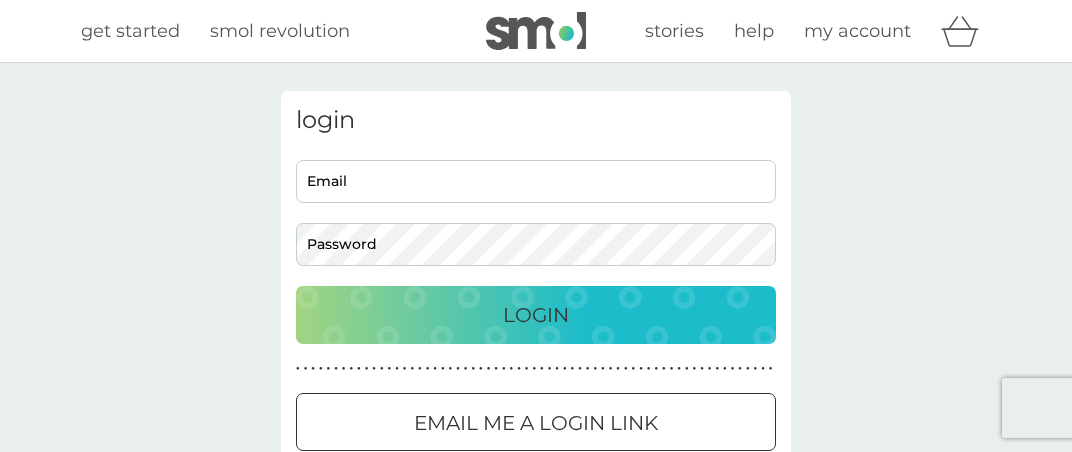 click on "Email" at bounding box center (536, 181) 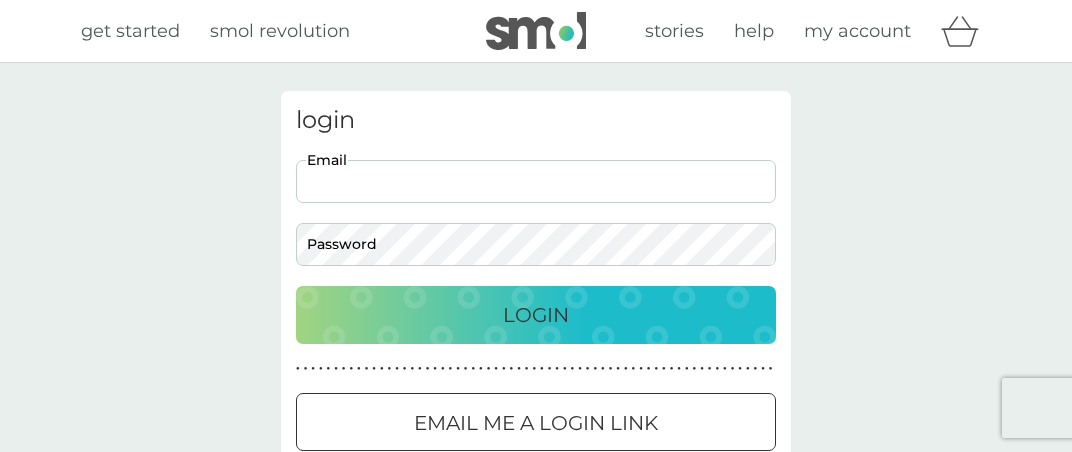 type on "[EMAIL]" 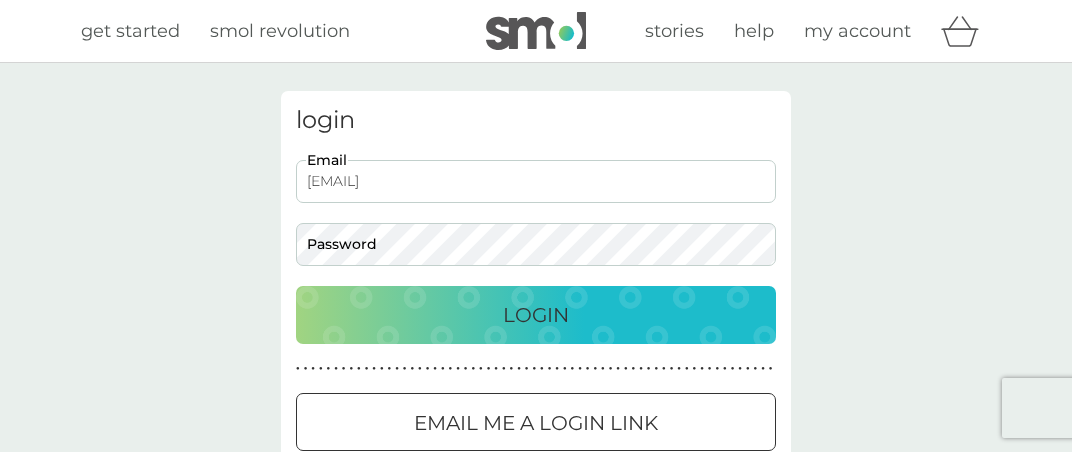 scroll, scrollTop: 0, scrollLeft: 0, axis: both 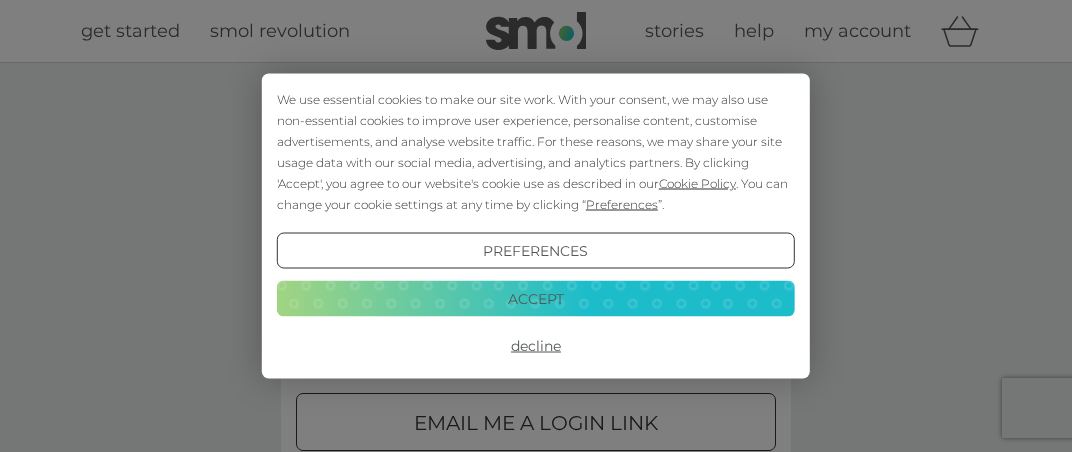 click on "Decline" at bounding box center [536, 346] 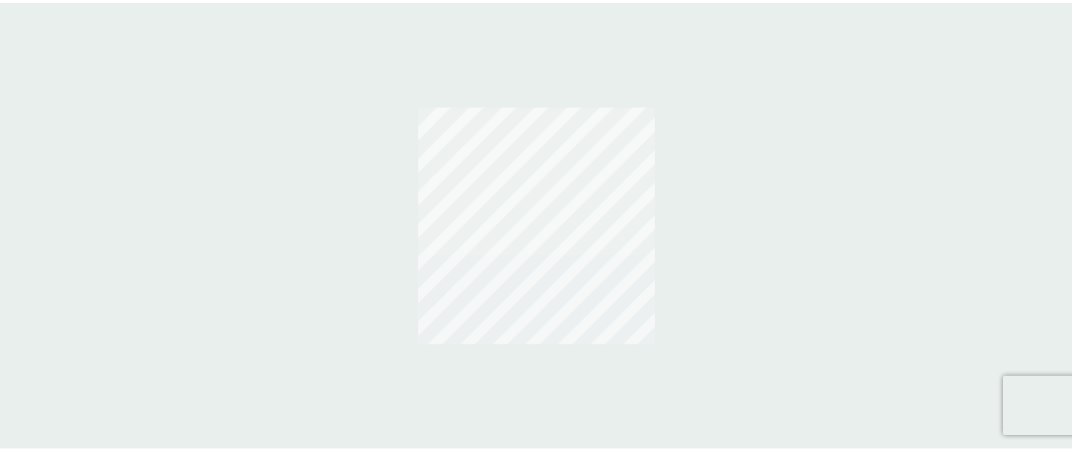 scroll, scrollTop: 0, scrollLeft: 0, axis: both 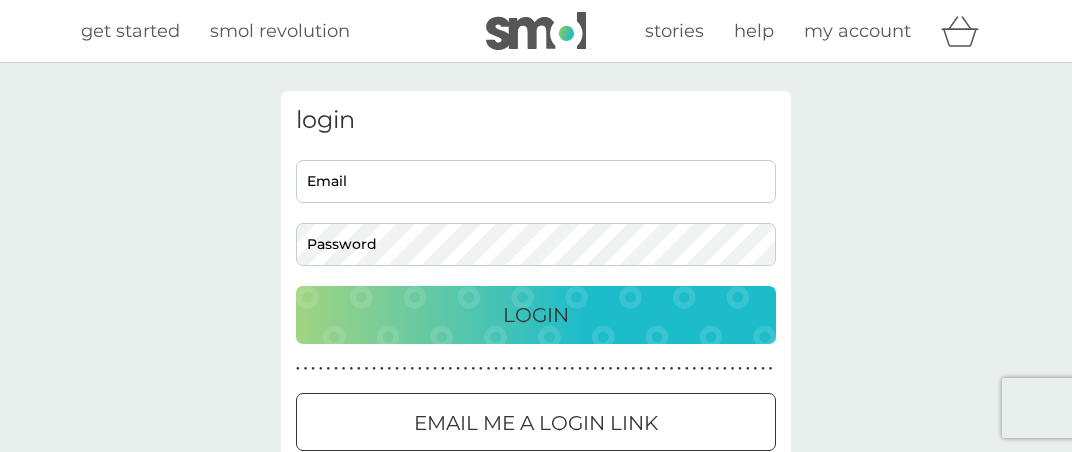 click on "Email" at bounding box center [536, 181] 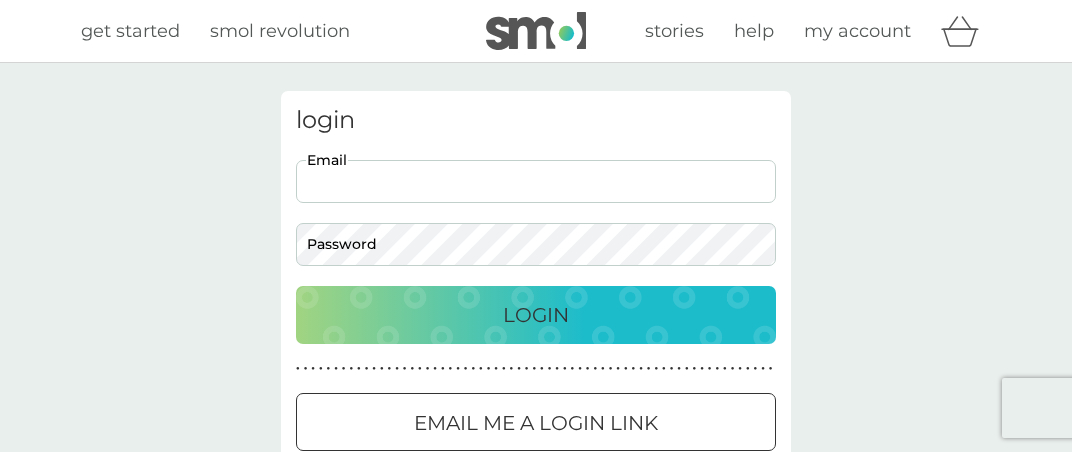 type on "[EMAIL]" 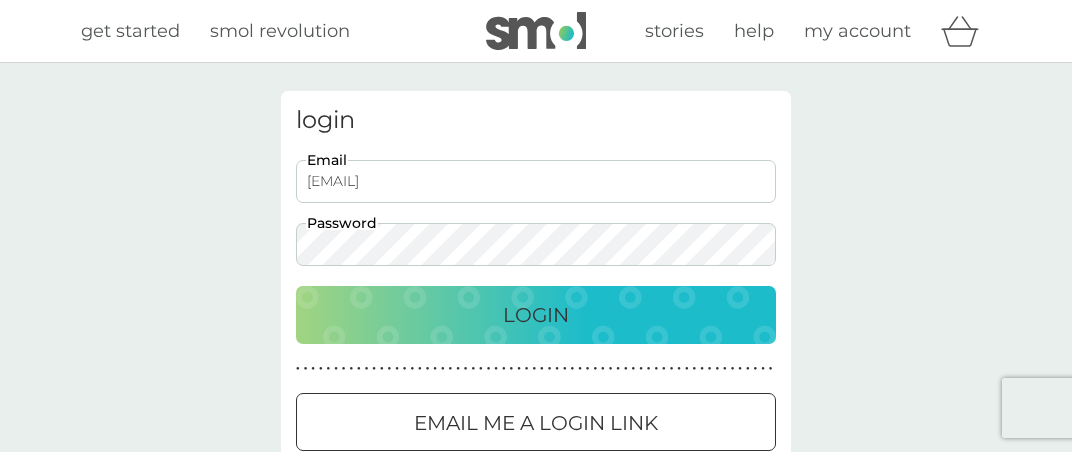 click on "Login" at bounding box center [536, 315] 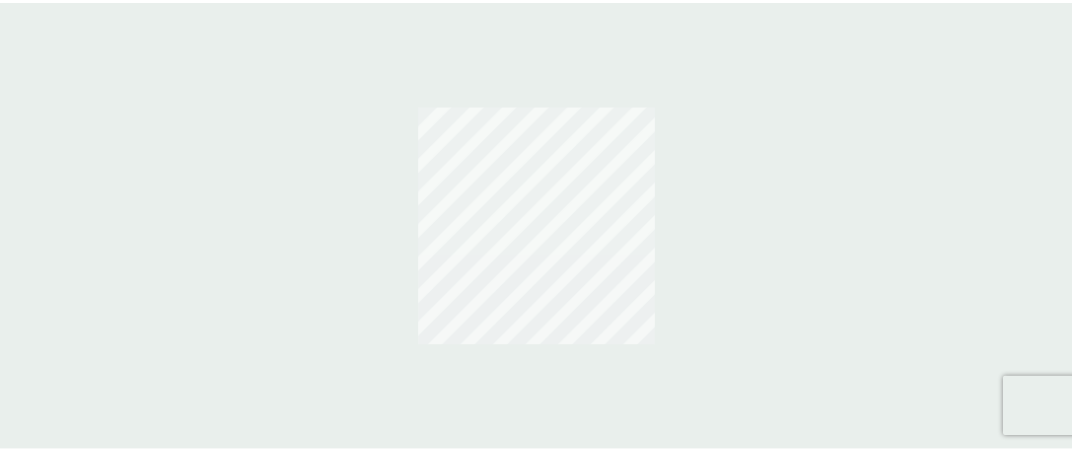 scroll, scrollTop: 0, scrollLeft: 0, axis: both 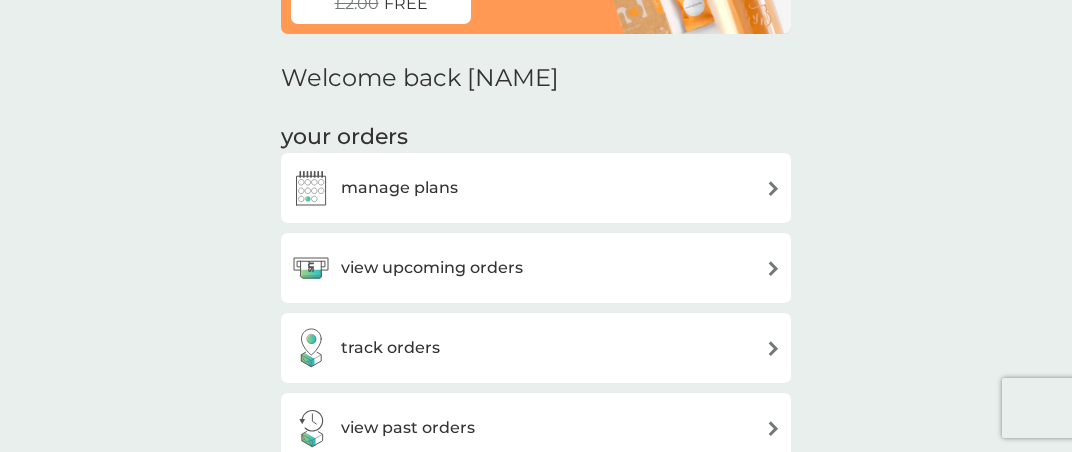 click at bounding box center [773, 268] 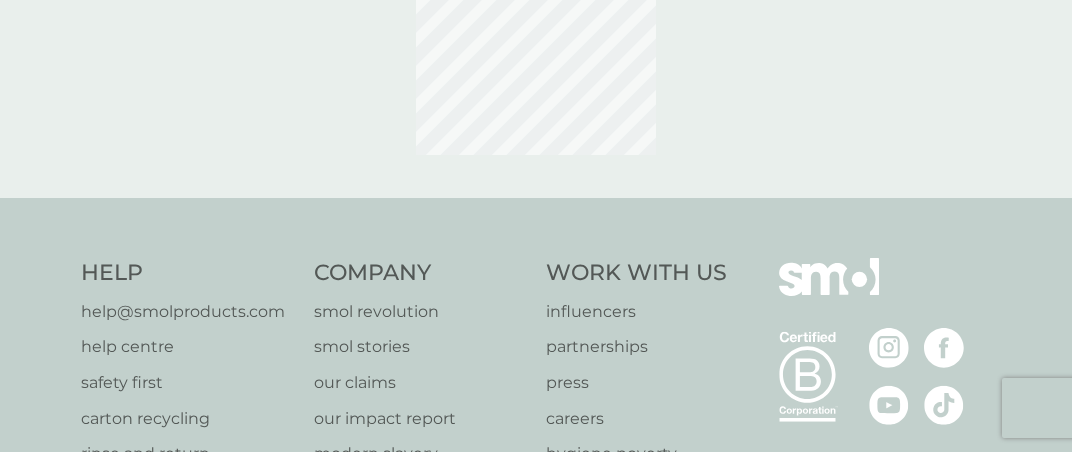 scroll, scrollTop: 0, scrollLeft: 0, axis: both 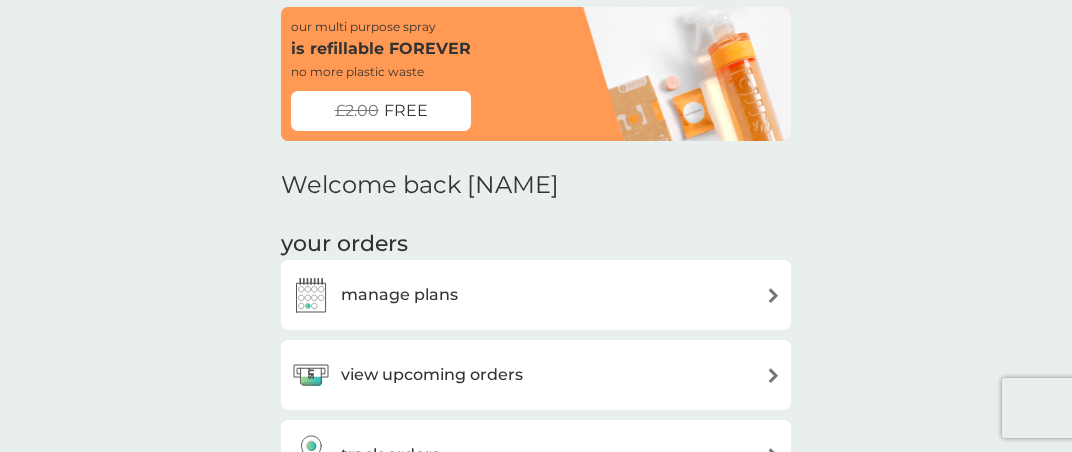 click at bounding box center [773, 295] 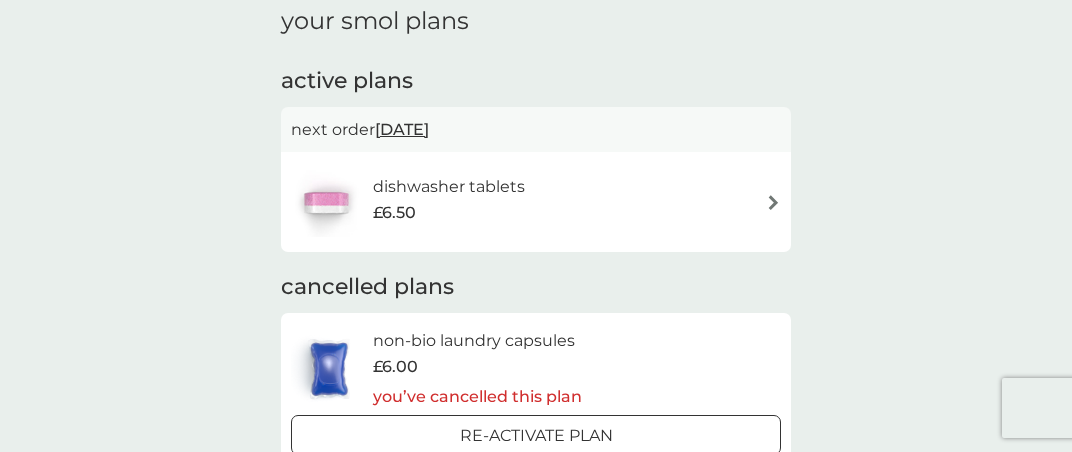 scroll, scrollTop: 0, scrollLeft: 0, axis: both 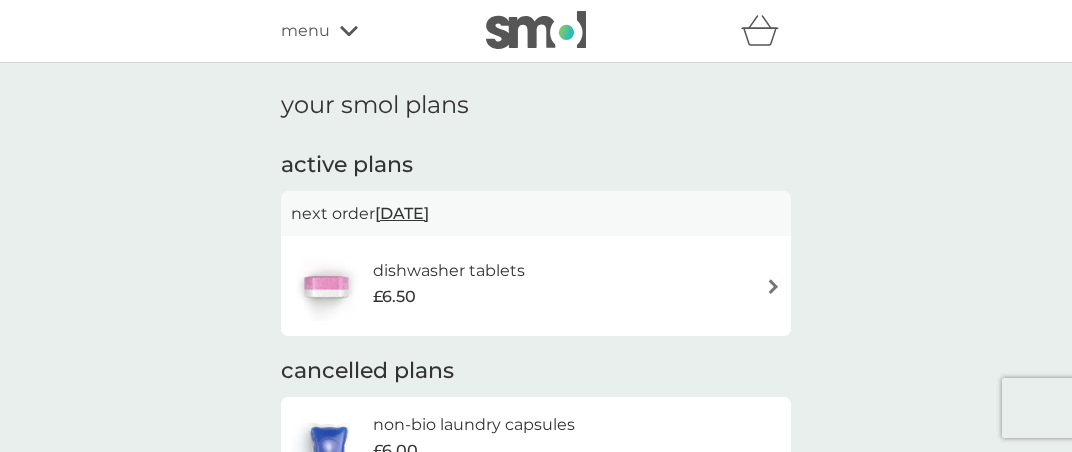click on "[DATE]" at bounding box center [402, 213] 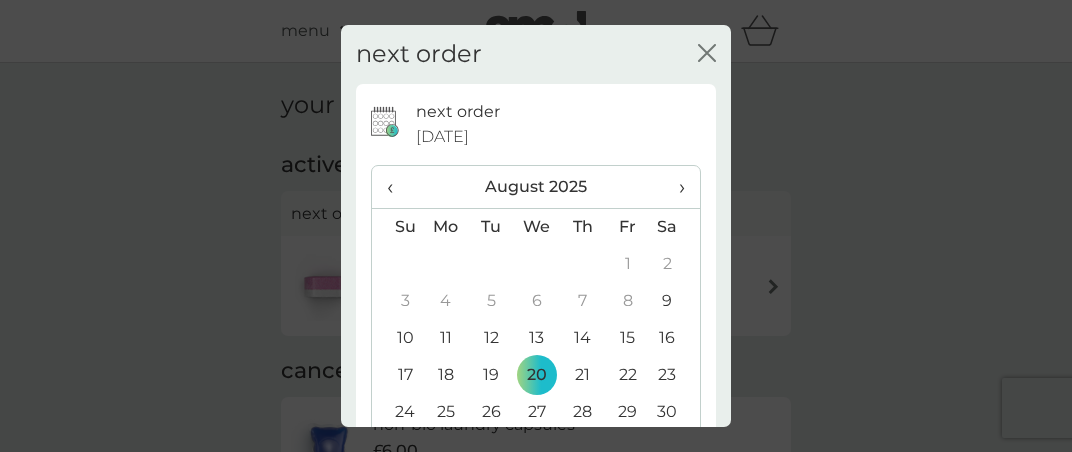 click on "9" at bounding box center (675, 301) 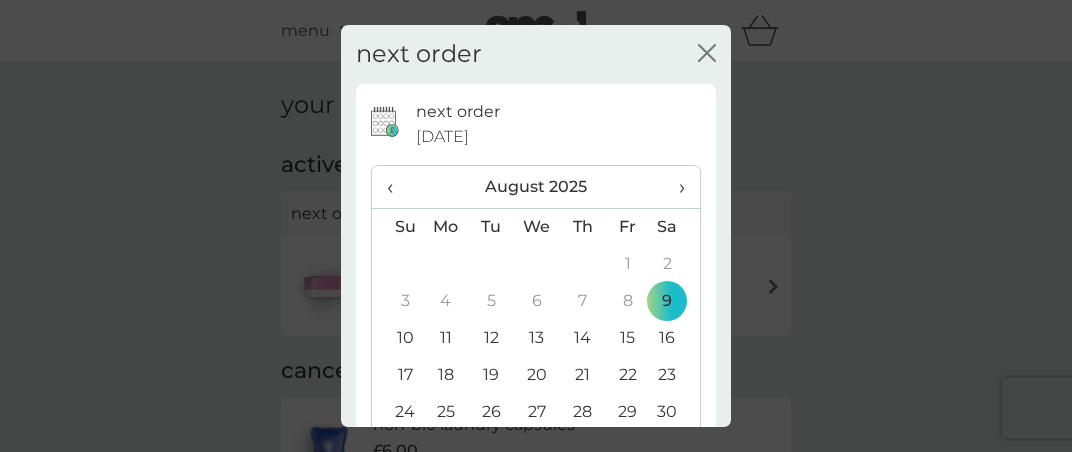 click on "close" 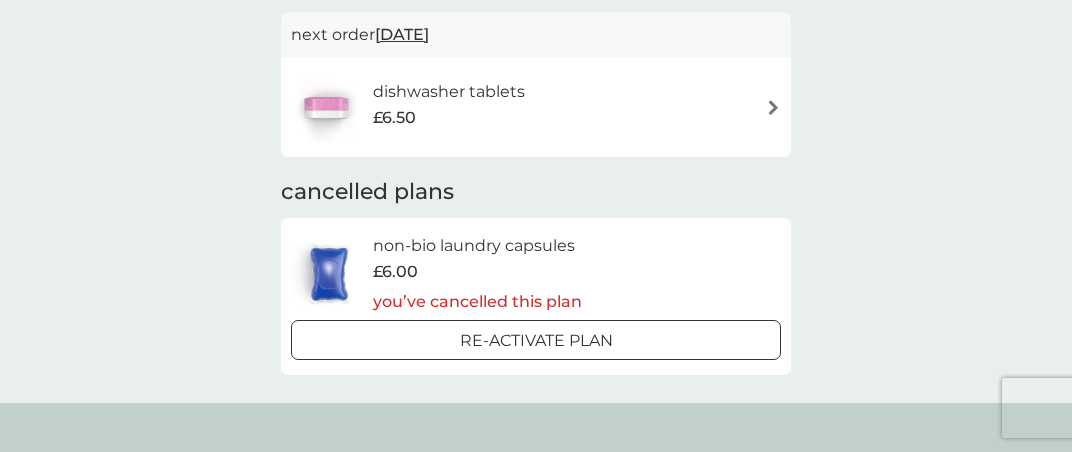 scroll, scrollTop: 187, scrollLeft: 0, axis: vertical 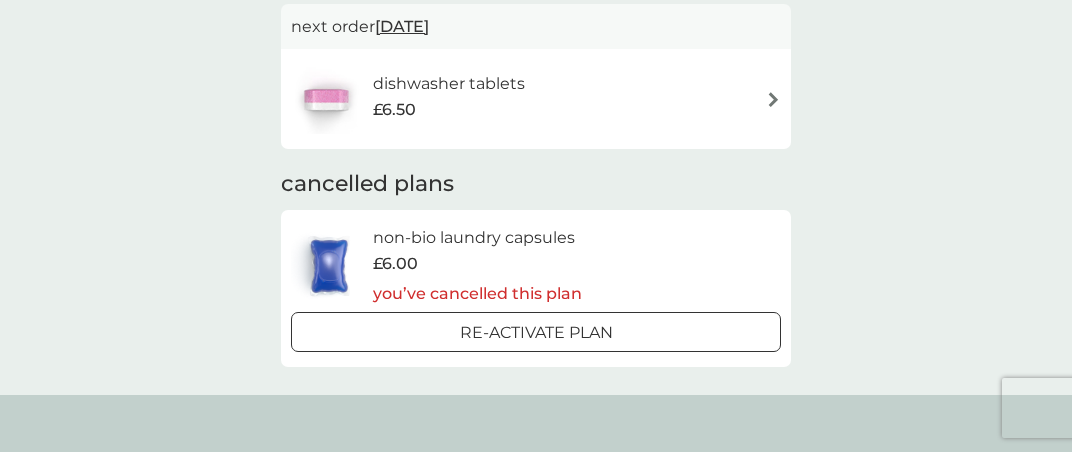 click at bounding box center [773, 99] 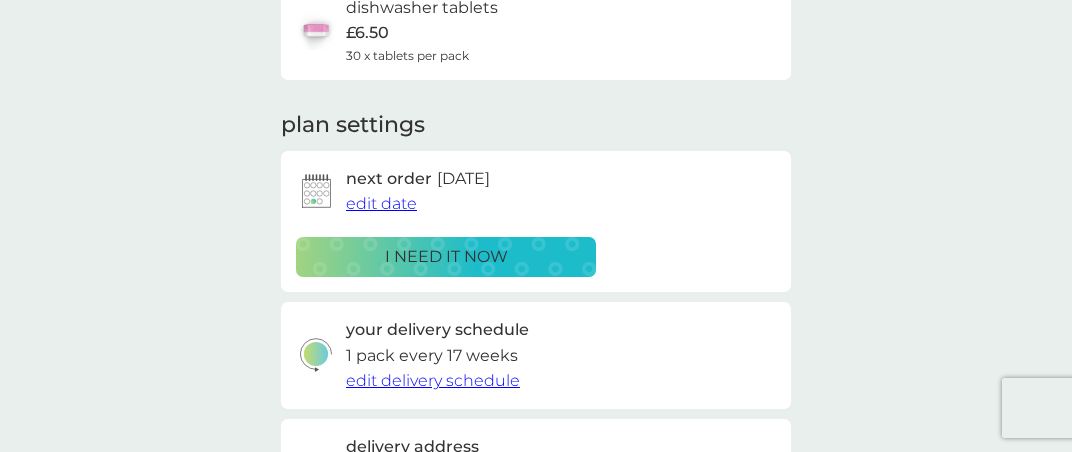 scroll, scrollTop: 0, scrollLeft: 0, axis: both 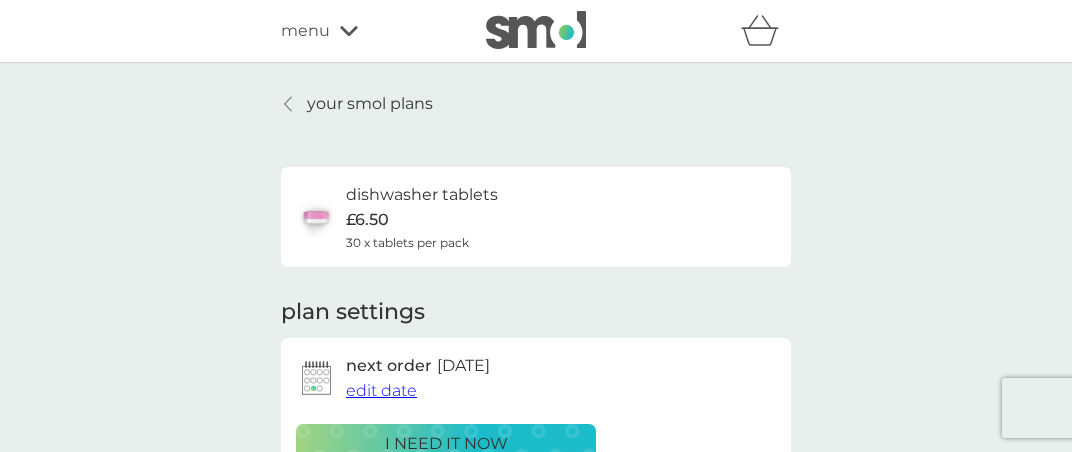 click on "i need it now" at bounding box center [446, 444] 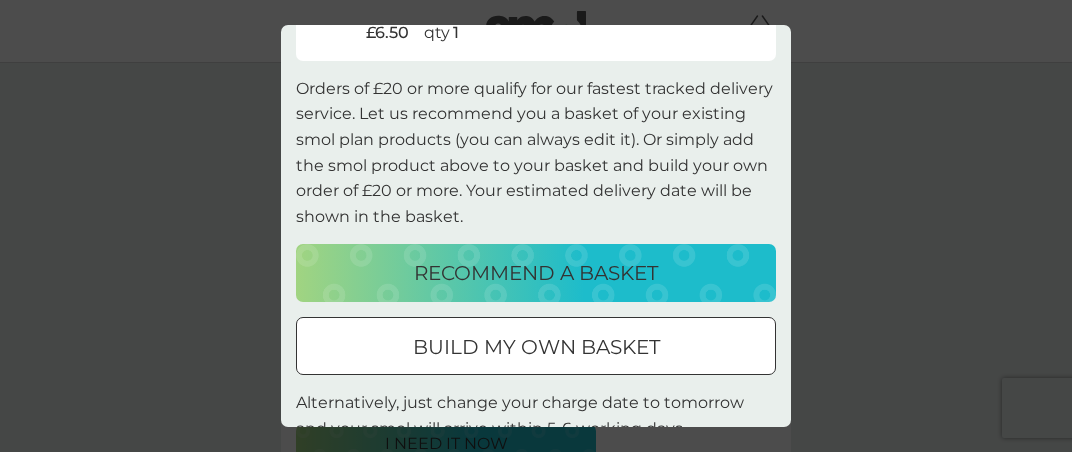 scroll, scrollTop: 191, scrollLeft: 0, axis: vertical 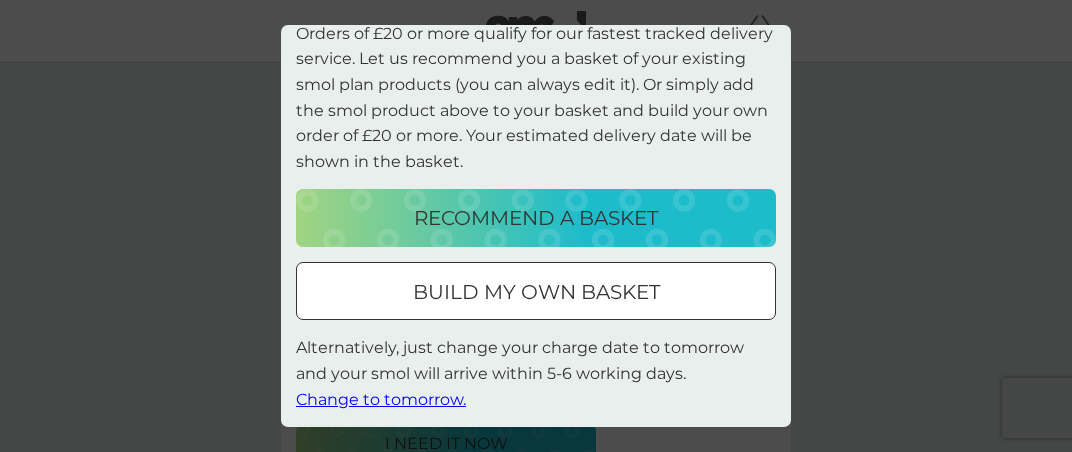 click on "Change to tomorrow." at bounding box center (381, 399) 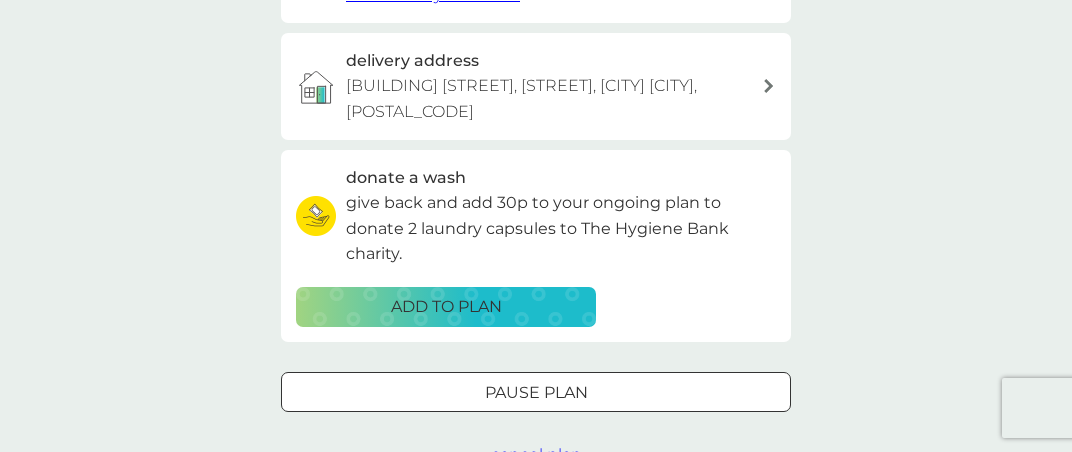 scroll, scrollTop: 547, scrollLeft: 0, axis: vertical 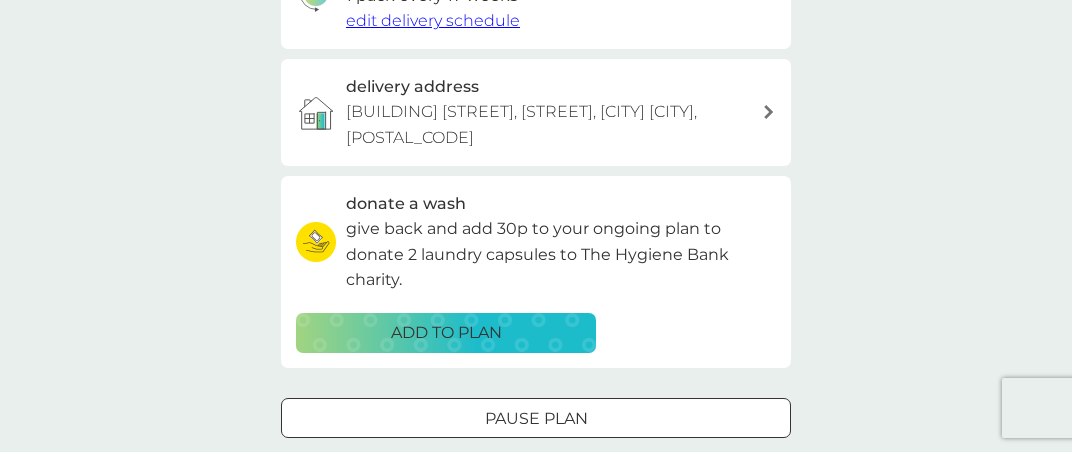 click on "ADD TO PLAN" at bounding box center [446, 333] 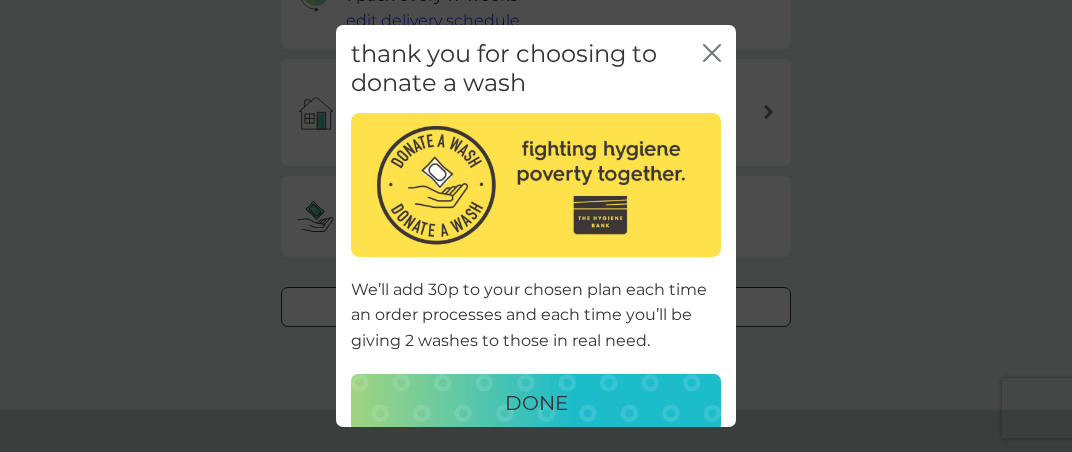 click on "DONE" at bounding box center (536, 403) 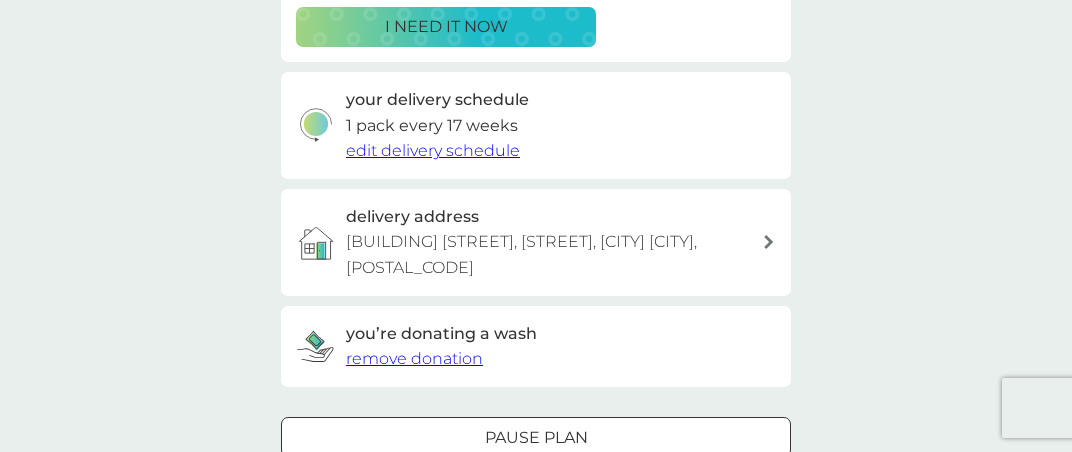scroll, scrollTop: 406, scrollLeft: 0, axis: vertical 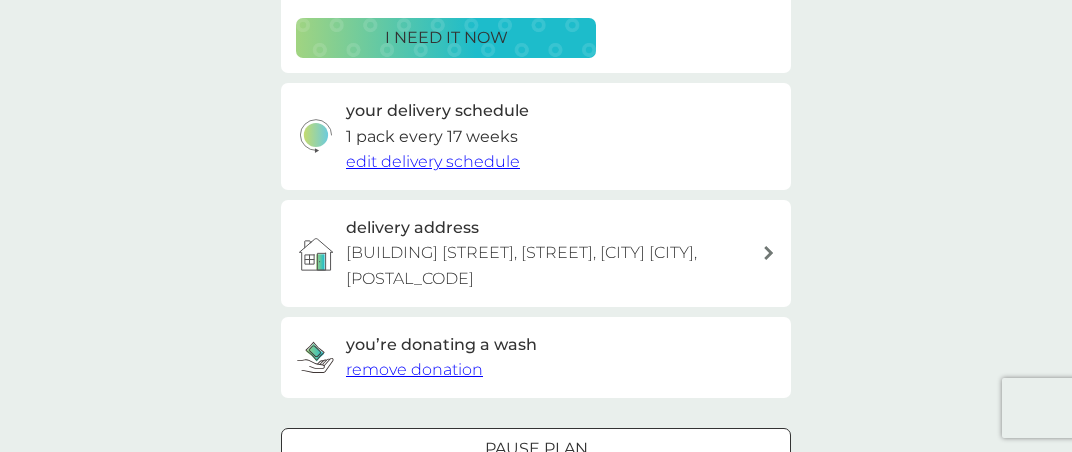 click on "edit delivery schedule" at bounding box center [433, 161] 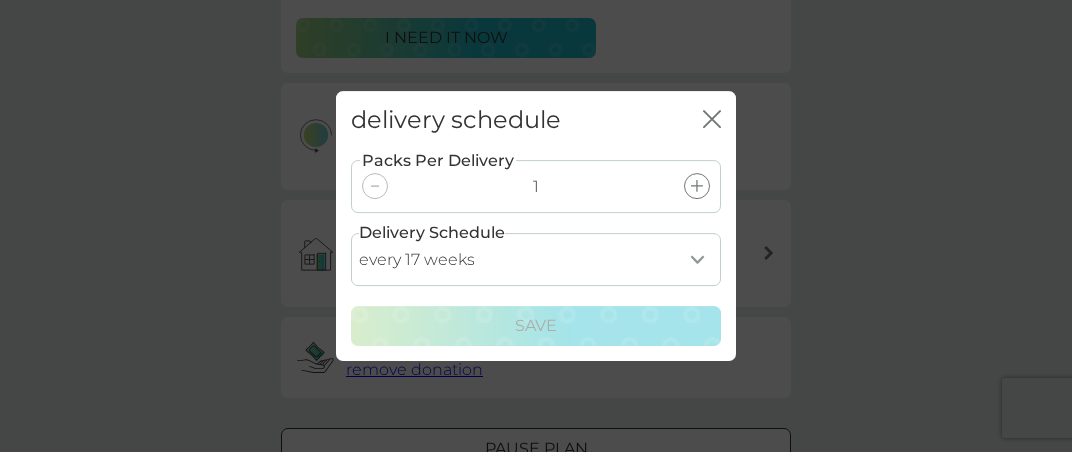 click on "every 1 week every 2 weeks every 3 weeks every 4 weeks every 5 weeks every 6 weeks every 7 weeks every 8 weeks every 9 weeks every 10 weeks every 11 weeks every 12 weeks every 13 weeks every 14 weeks every 15 weeks every 16 weeks every 17 weeks" at bounding box center [536, 259] 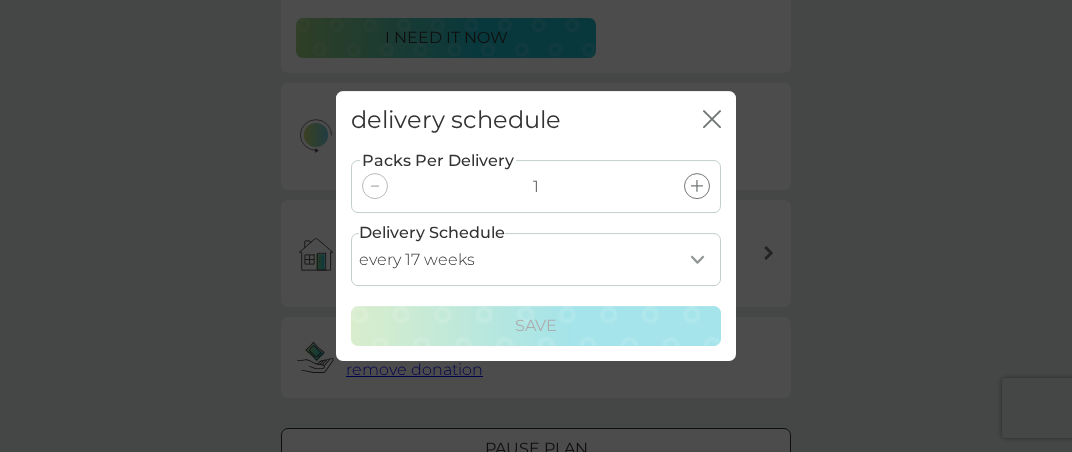click on "every 1 week every 2 weeks every 3 weeks every 4 weeks every 5 weeks every 6 weeks every 7 weeks every 8 weeks every 9 weeks every 10 weeks every 11 weeks every 12 weeks every 13 weeks every 14 weeks every 15 weeks every 16 weeks every 17 weeks" at bounding box center [536, 259] 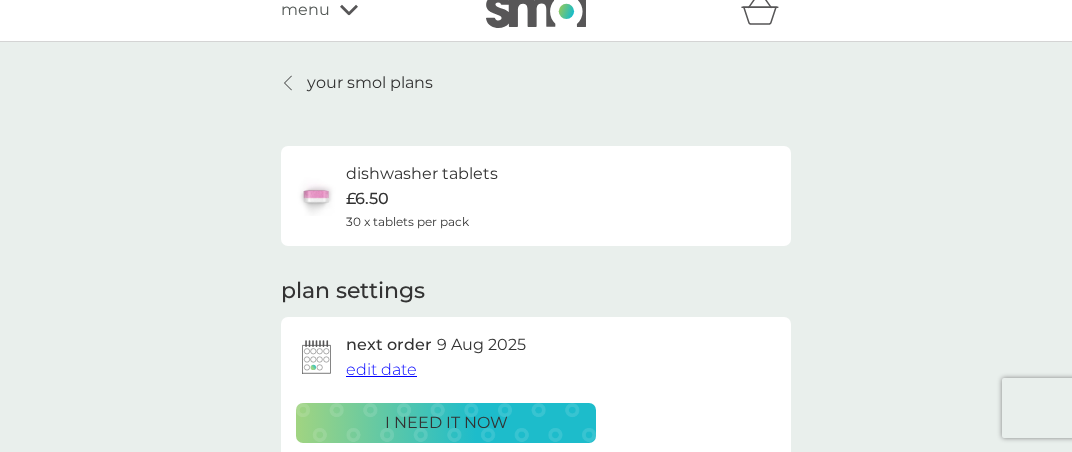 scroll, scrollTop: 0, scrollLeft: 0, axis: both 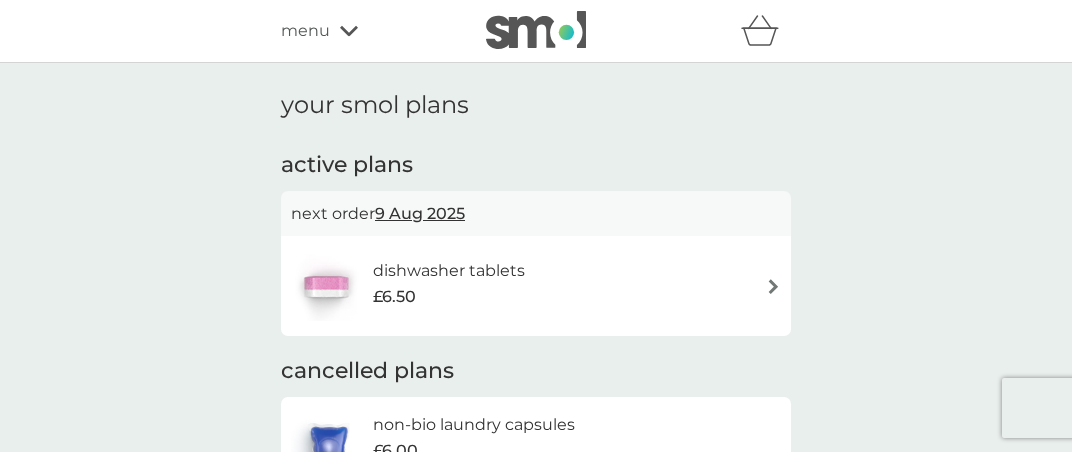 click on "dishwasher tablets £6.50" at bounding box center (536, 286) 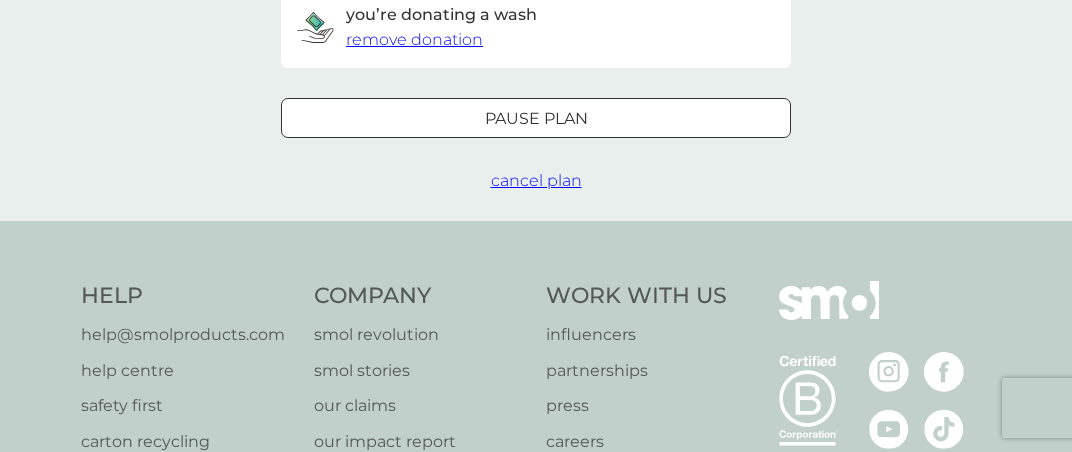scroll, scrollTop: 796, scrollLeft: 0, axis: vertical 